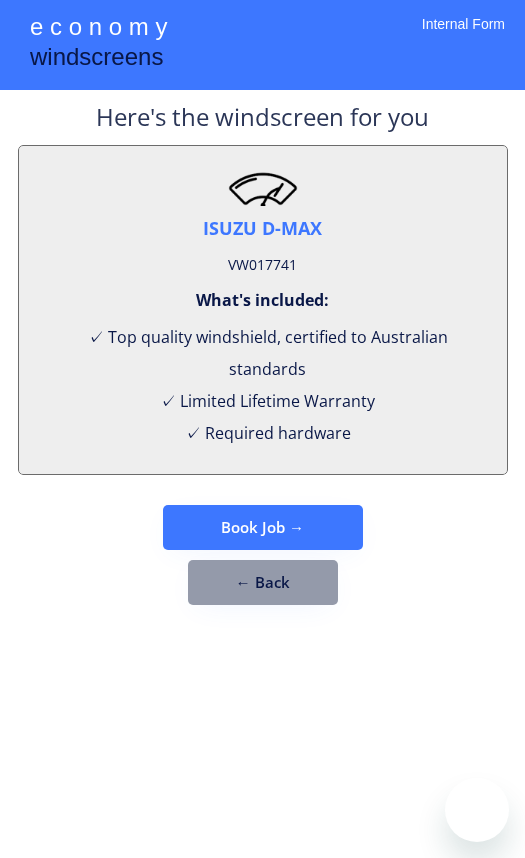 select on "******" 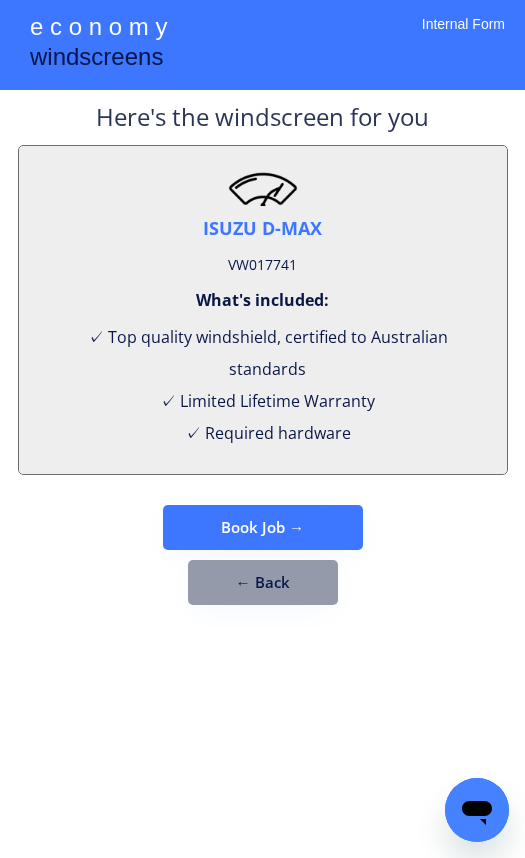 scroll, scrollTop: 0, scrollLeft: 0, axis: both 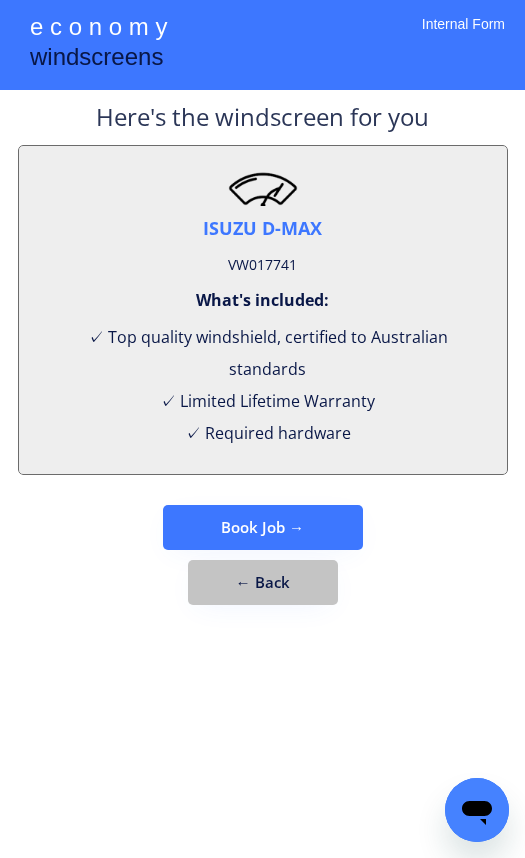 click on "←   Back" at bounding box center (263, 582) 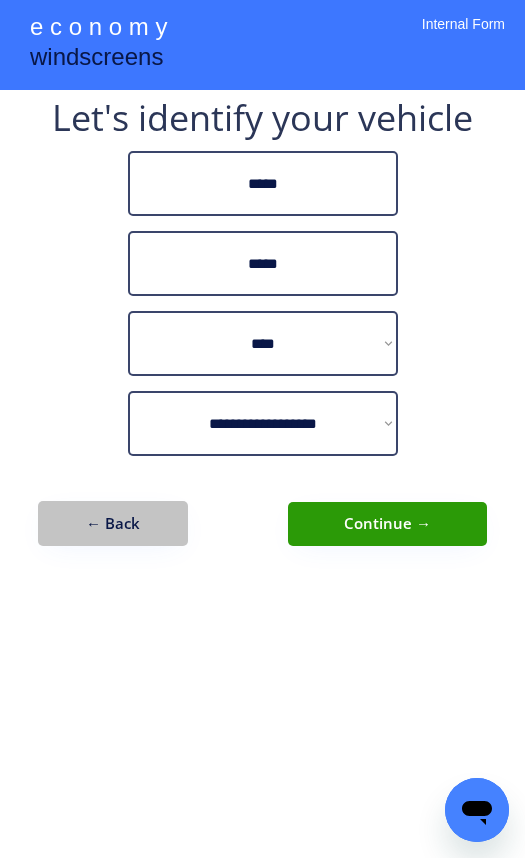click on "←   Back" at bounding box center [113, 523] 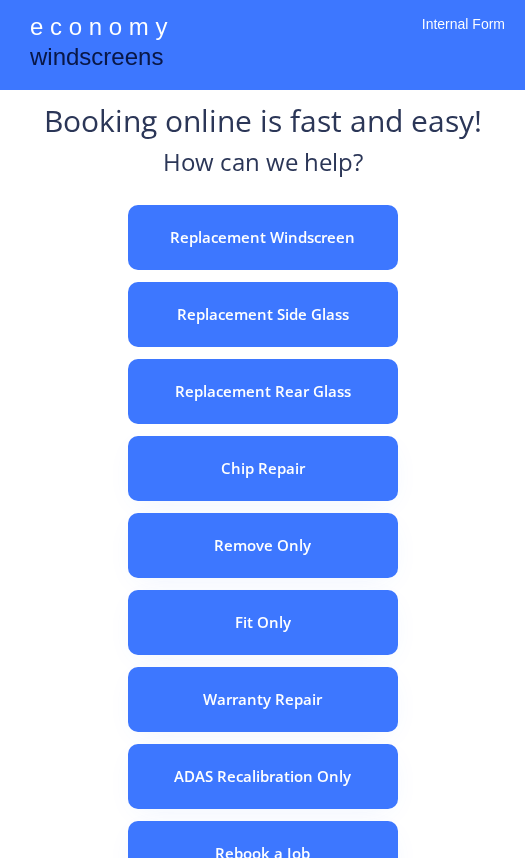 scroll, scrollTop: 0, scrollLeft: 0, axis: both 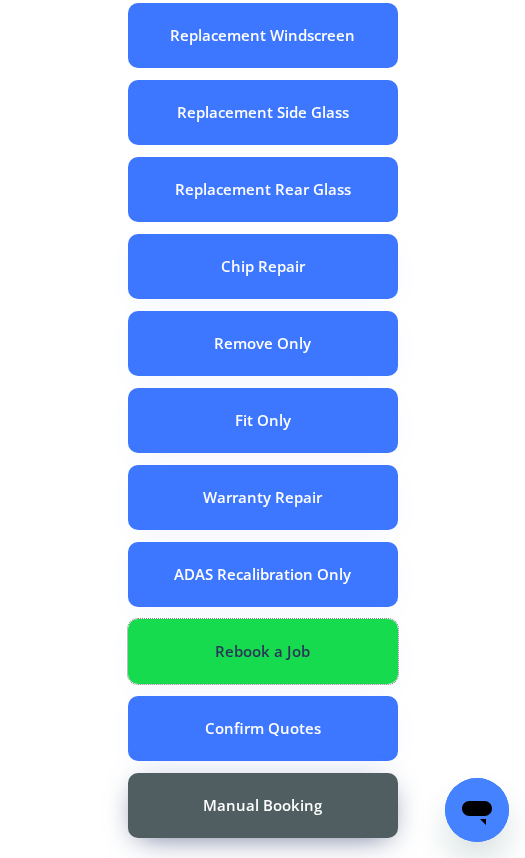 click on "Rebook a Job" at bounding box center [263, 651] 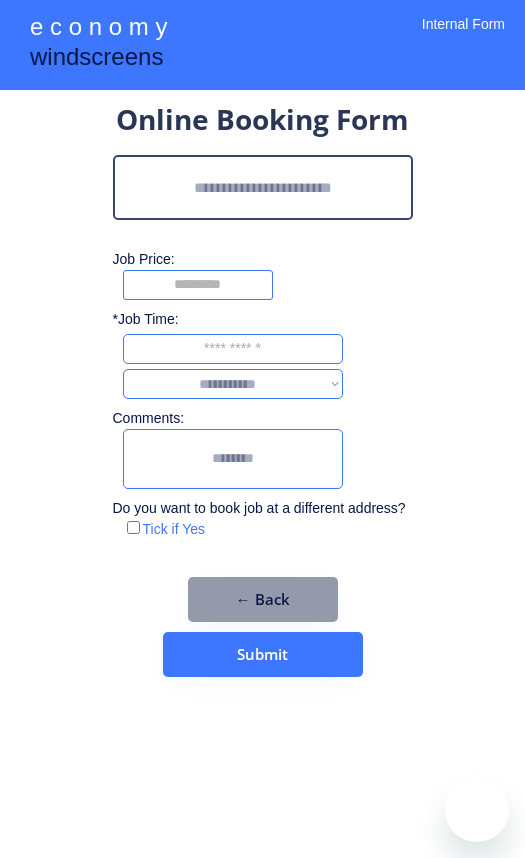 scroll, scrollTop: 0, scrollLeft: 0, axis: both 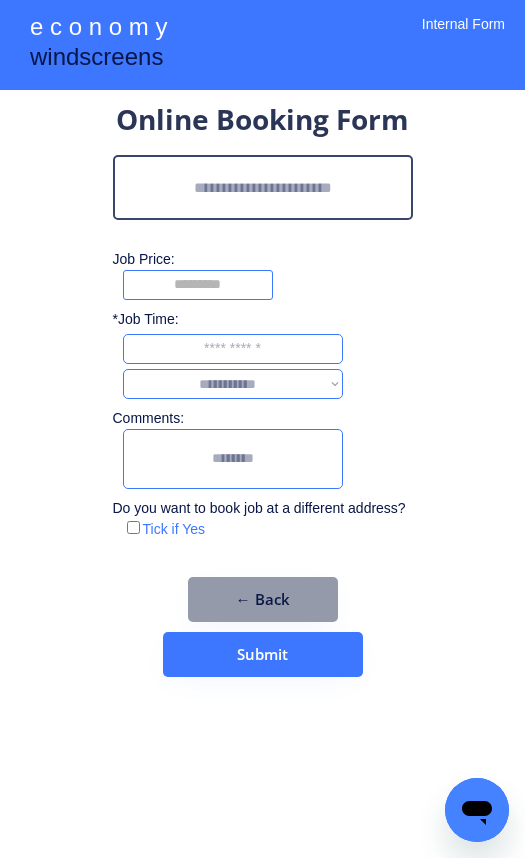 click at bounding box center (263, 187) 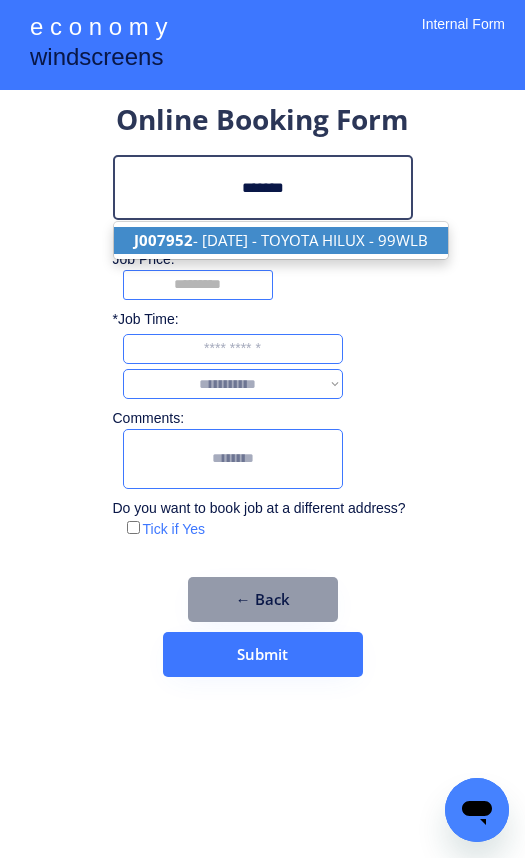 click on "J007952  - 01/08/2025 - TOYOTA HILUX - 99WLB" at bounding box center [281, 240] 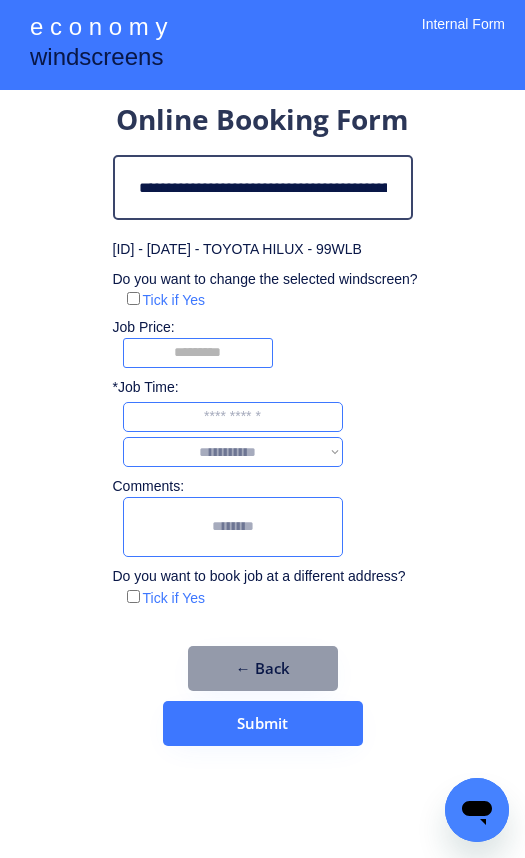 type on "**********" 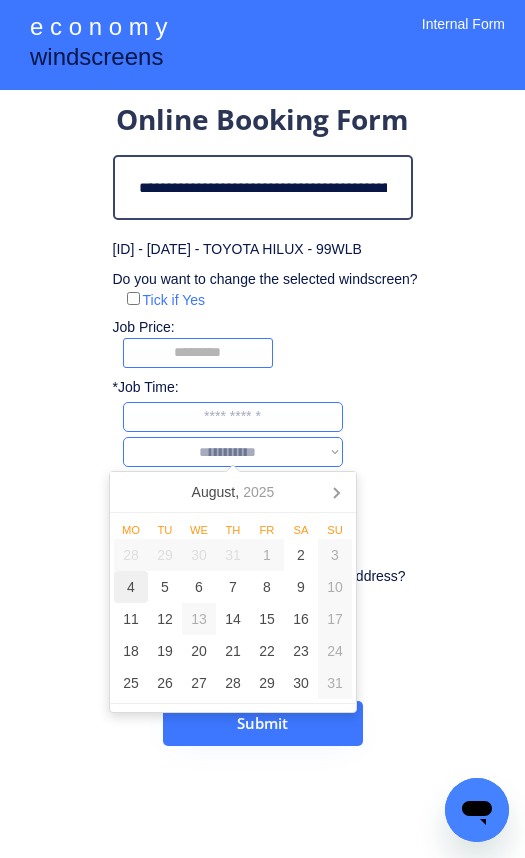 click on "4" at bounding box center [131, 587] 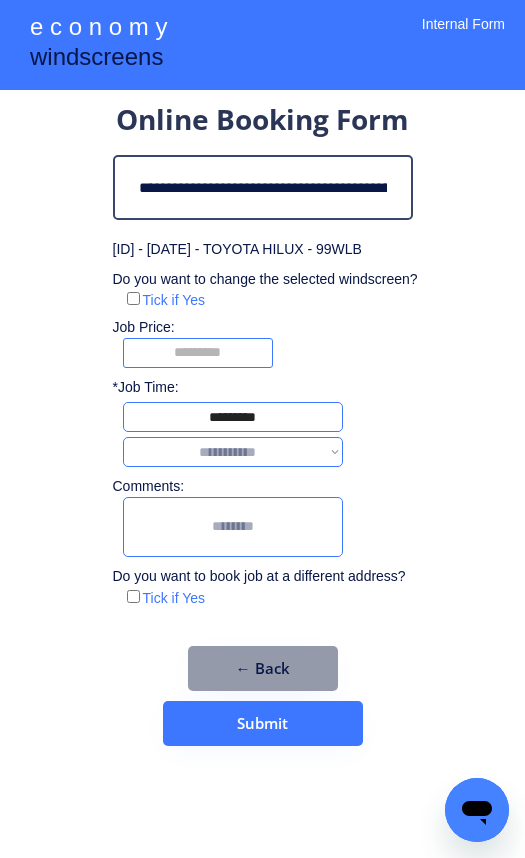 click on "**********" at bounding box center (233, 452) 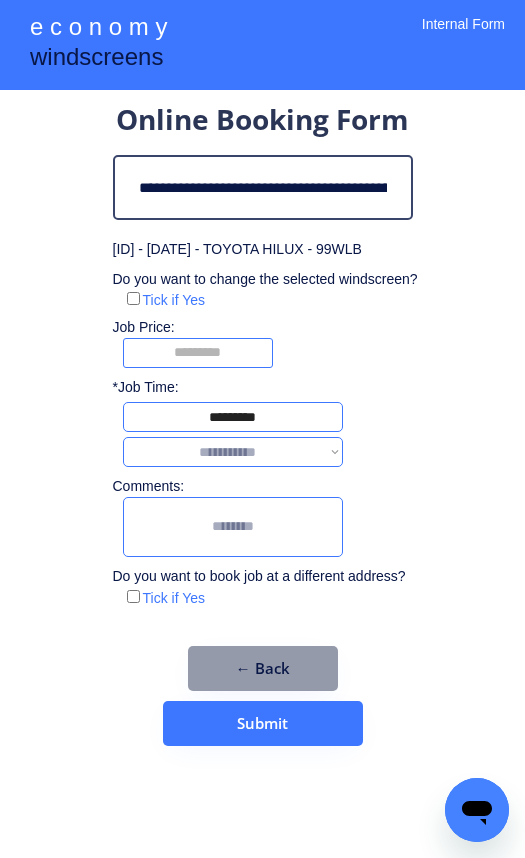 select on "*******" 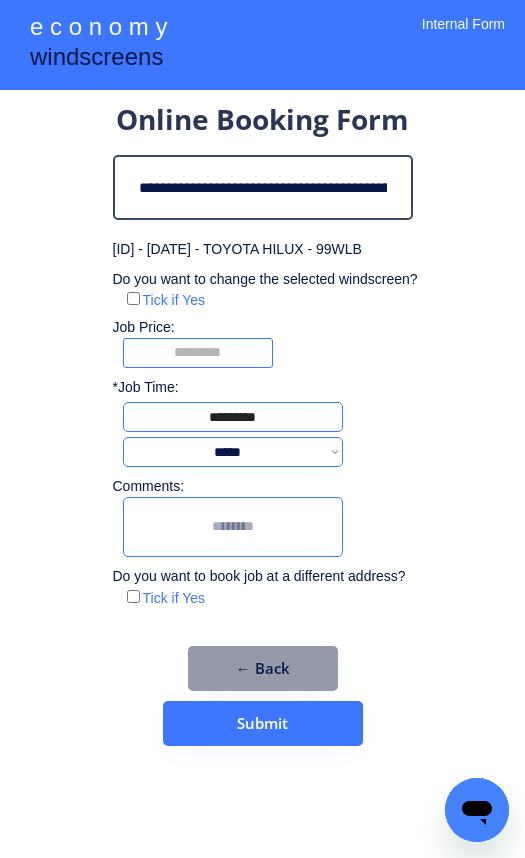 click at bounding box center (233, 527) 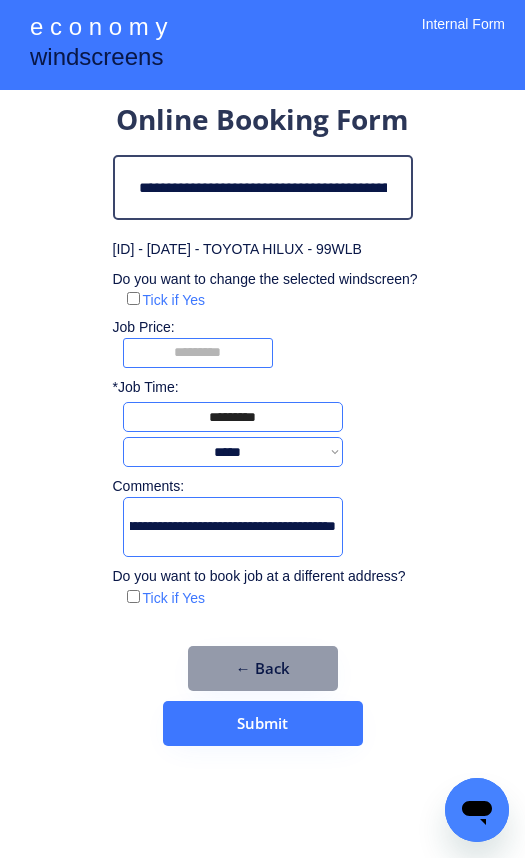 scroll, scrollTop: 0, scrollLeft: 237, axis: horizontal 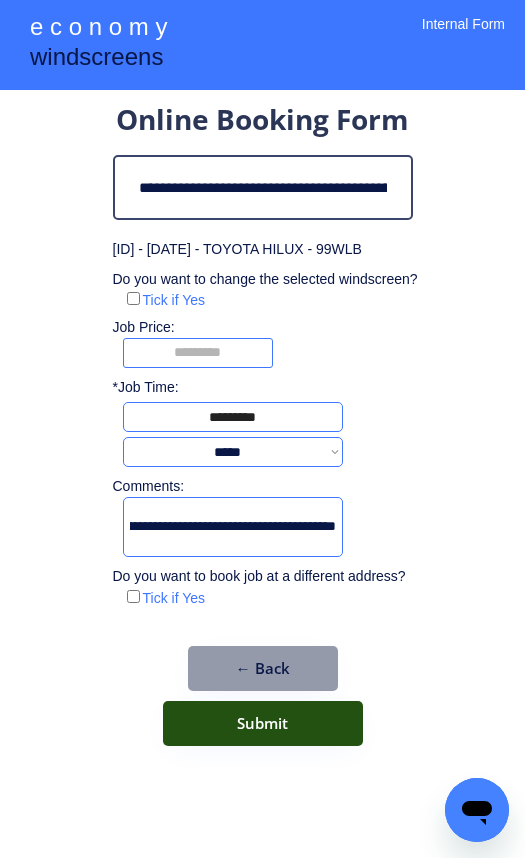 type on "**********" 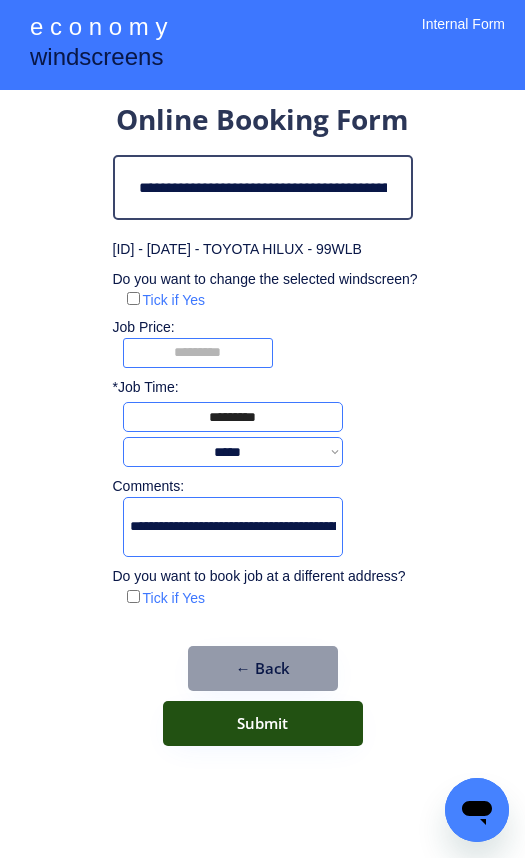 click on "Submit" at bounding box center (263, 723) 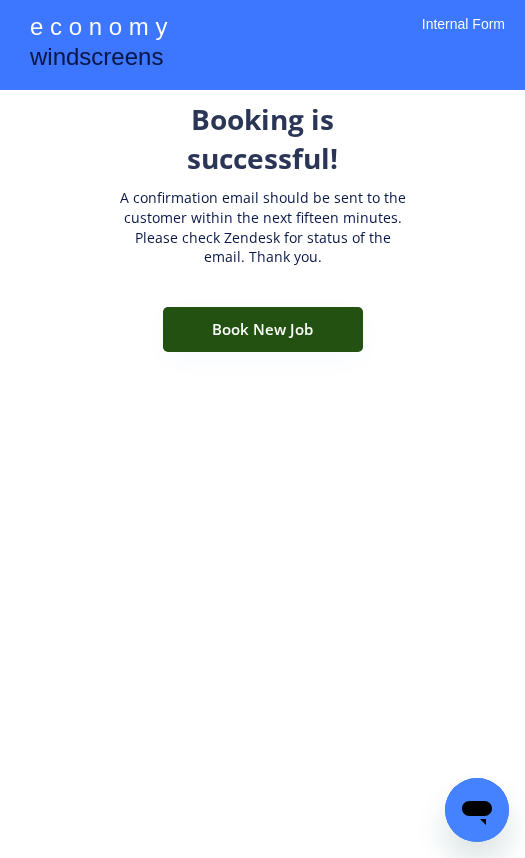 click on "Book New Job" at bounding box center [263, 329] 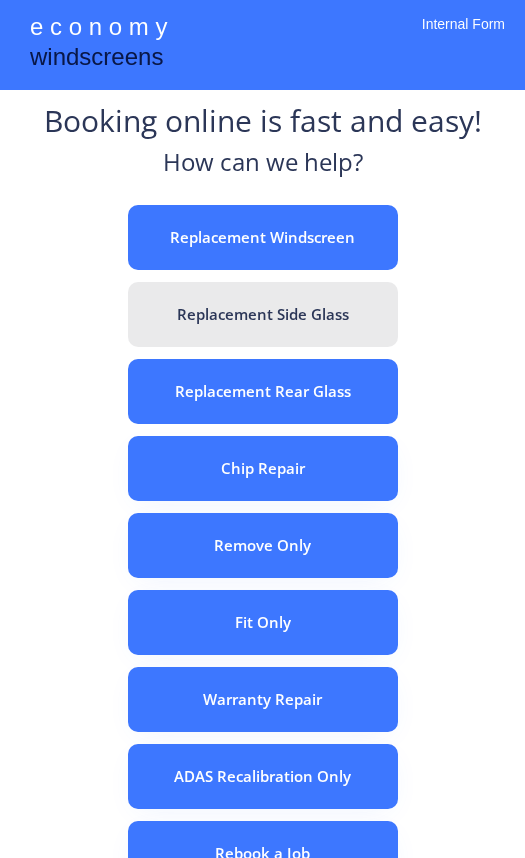 scroll, scrollTop: 0, scrollLeft: 0, axis: both 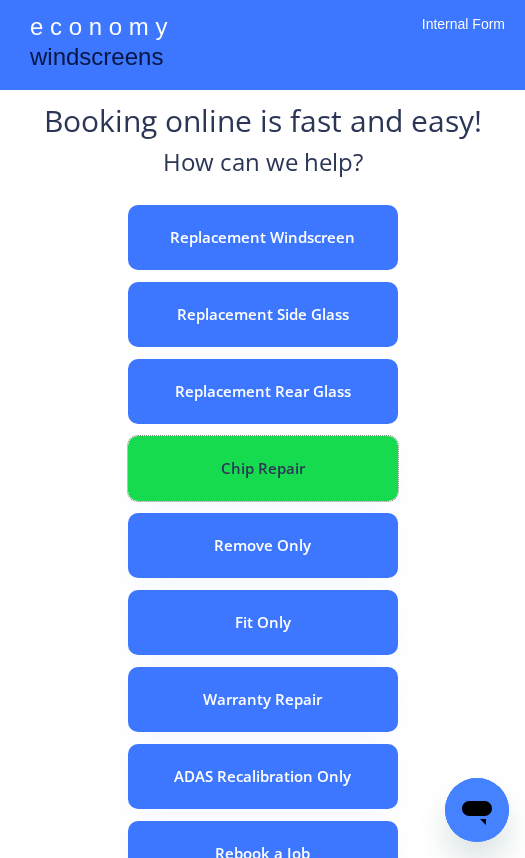click on "Chip Repair" at bounding box center (263, 468) 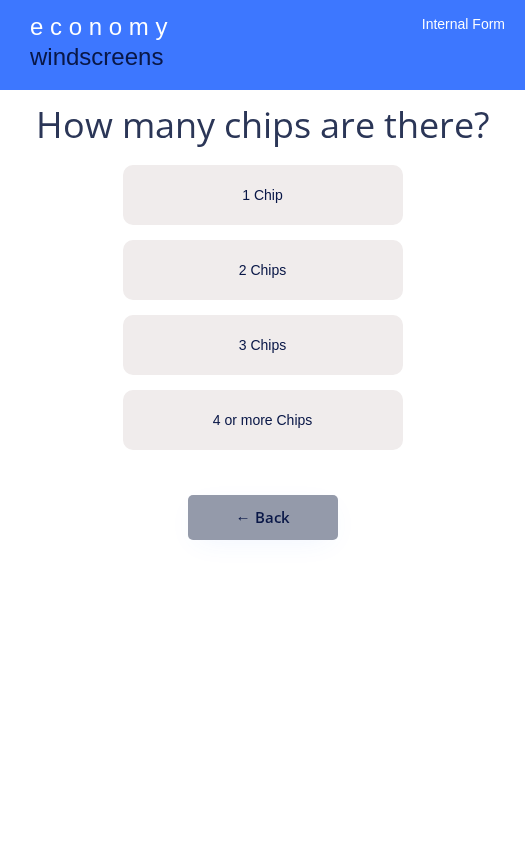 scroll, scrollTop: 0, scrollLeft: 0, axis: both 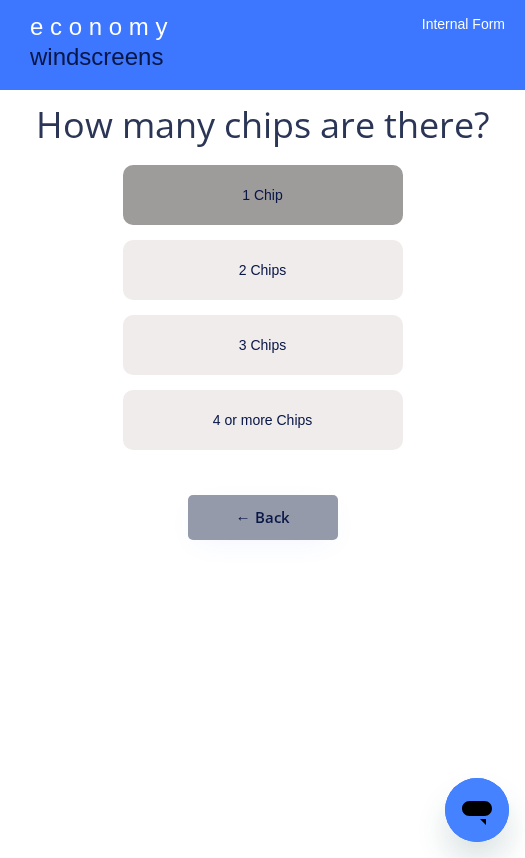 click on "1 Chip" at bounding box center (263, 196) 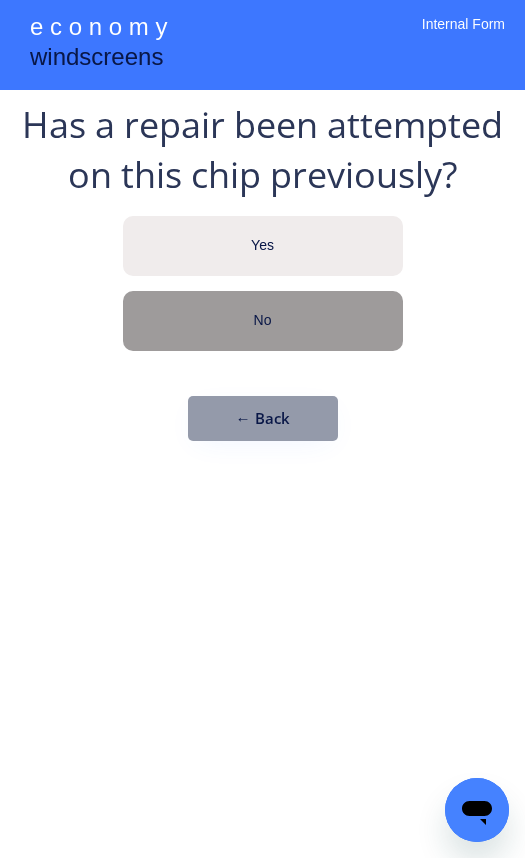 click on "No" at bounding box center [263, 321] 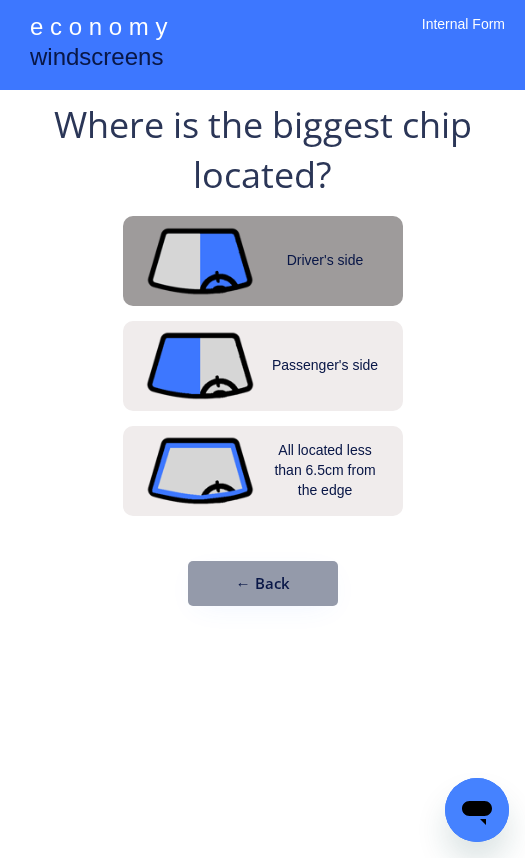 click on "Driver's side" at bounding box center (263, 261) 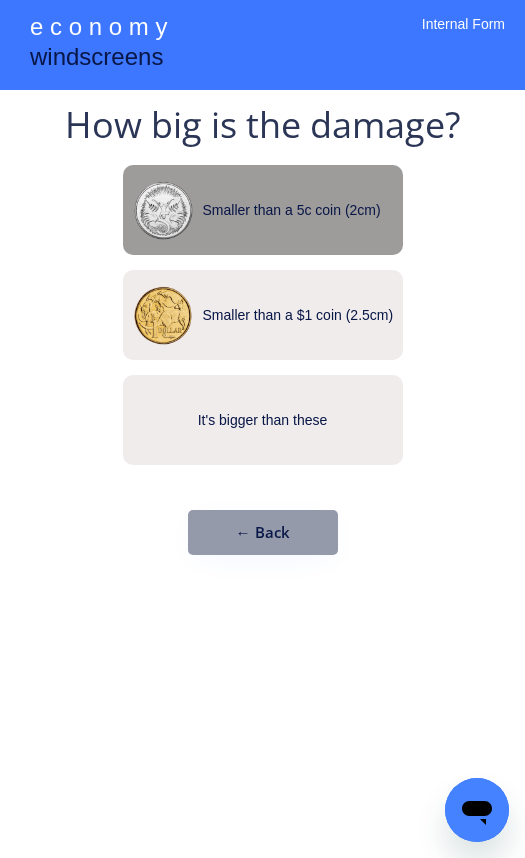 click on "Smaller than a 5c coin (2cm)" at bounding box center (263, 210) 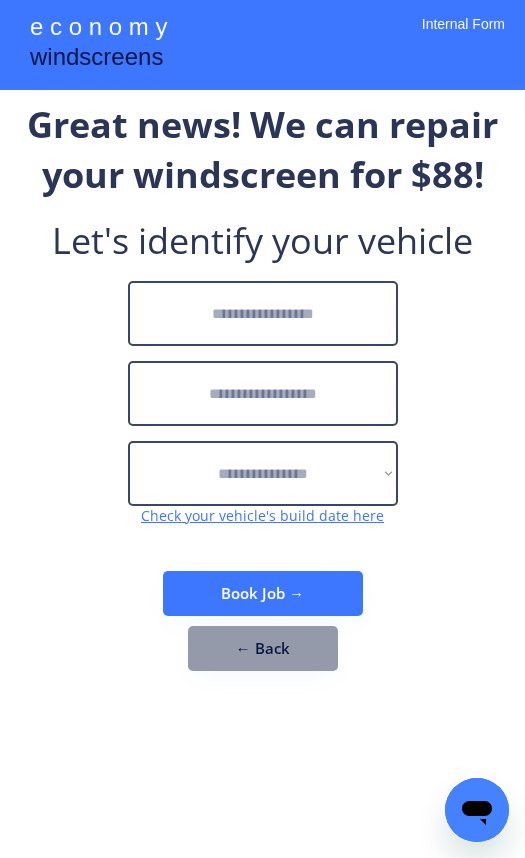 click at bounding box center [263, 313] 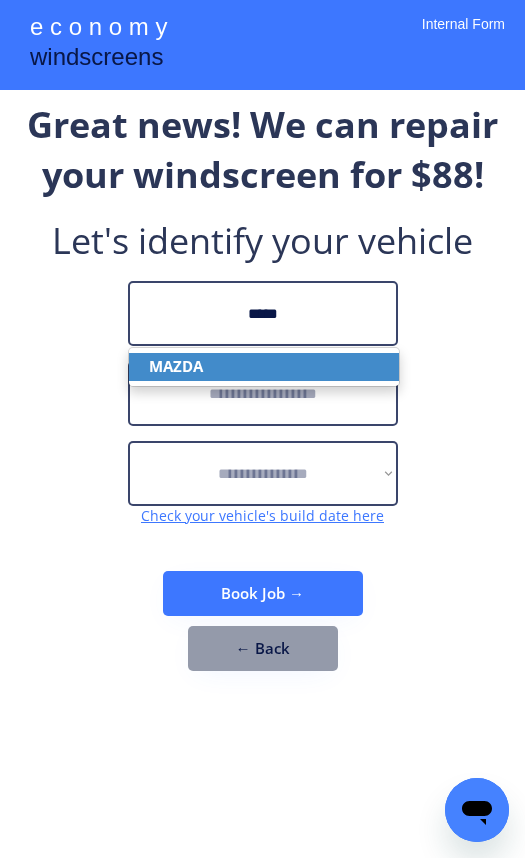 click on "MAZDA" at bounding box center [264, 366] 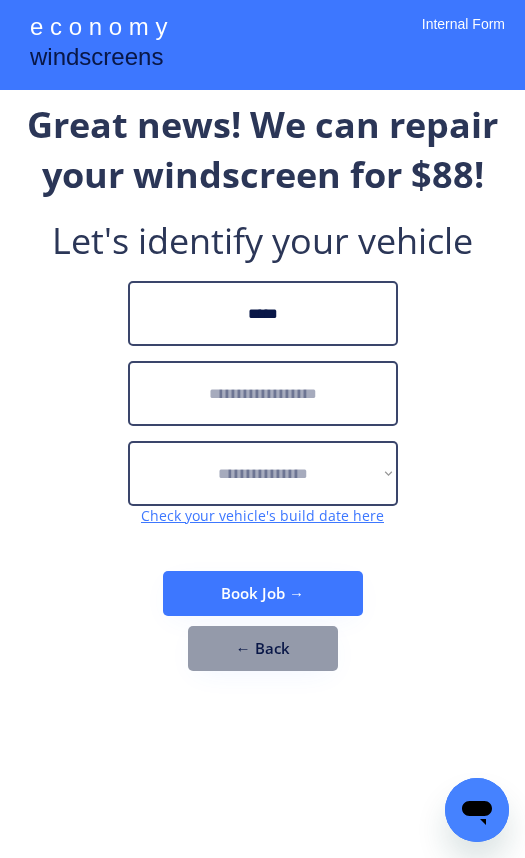 type on "*****" 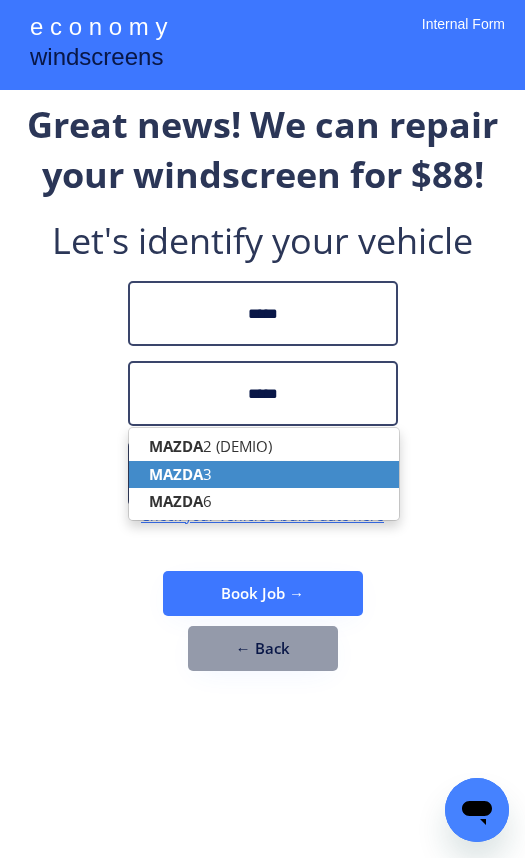 click on "MAZDA 3" at bounding box center (264, 474) 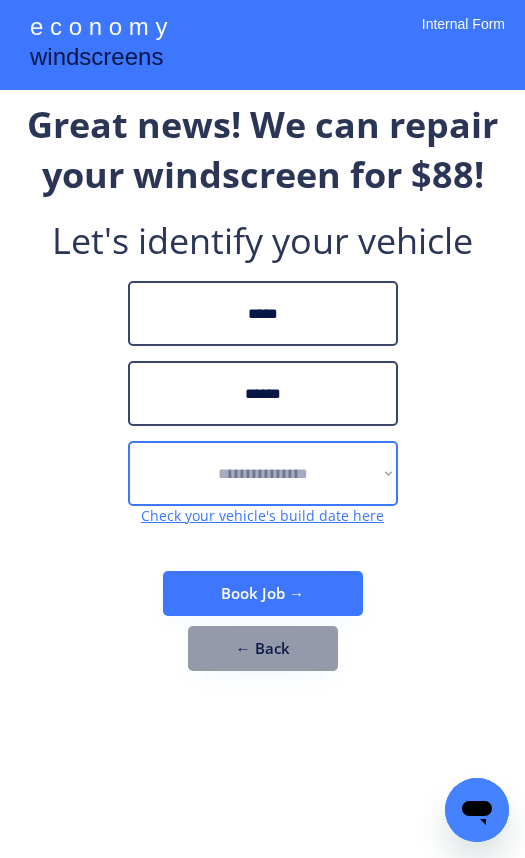 type on "******" 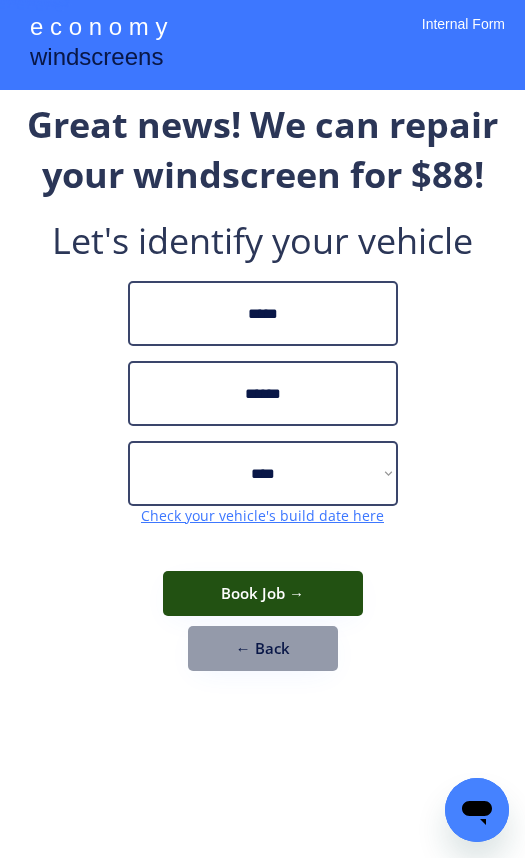 click on "Book Job    →" at bounding box center (263, 593) 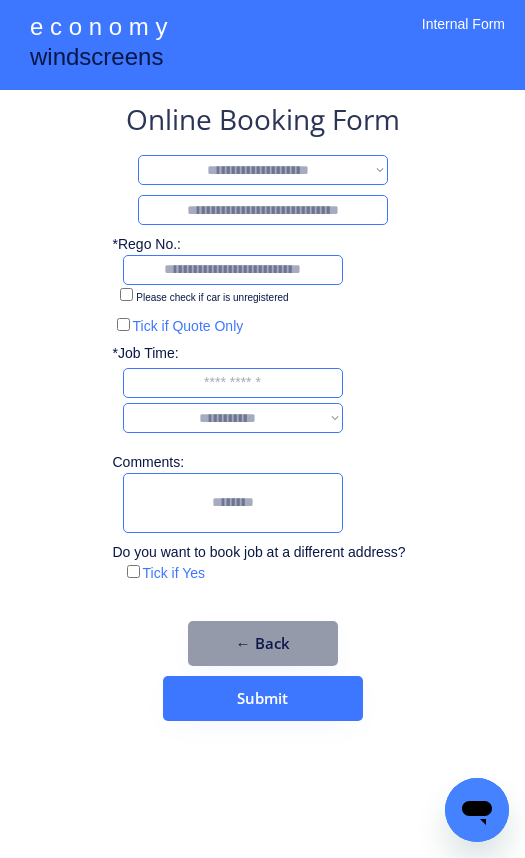 click on "**********" at bounding box center (263, 170) 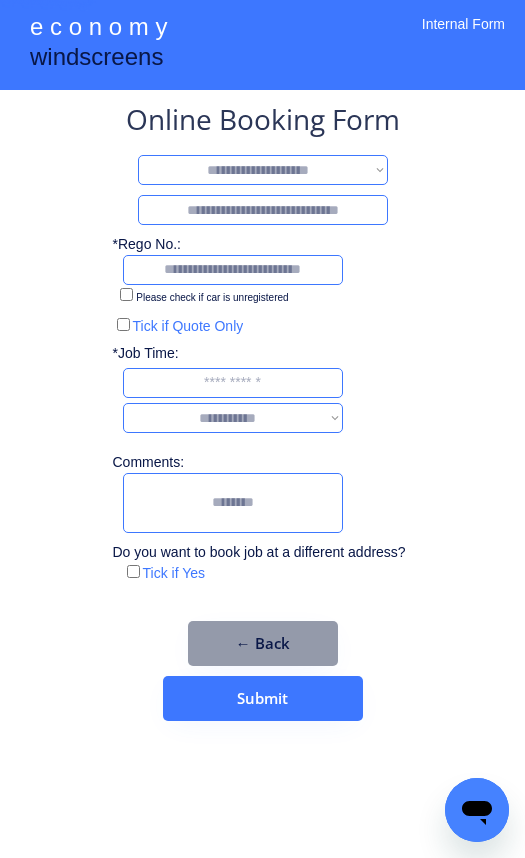 select on "********" 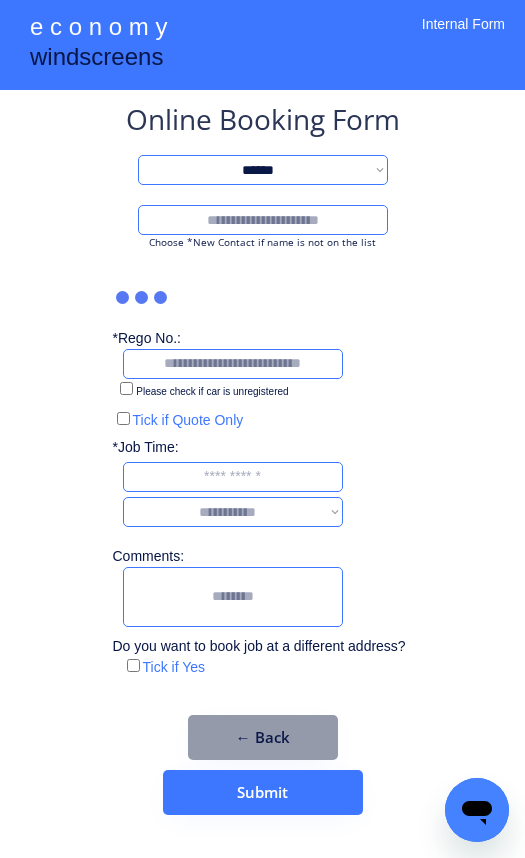 click at bounding box center [263, 220] 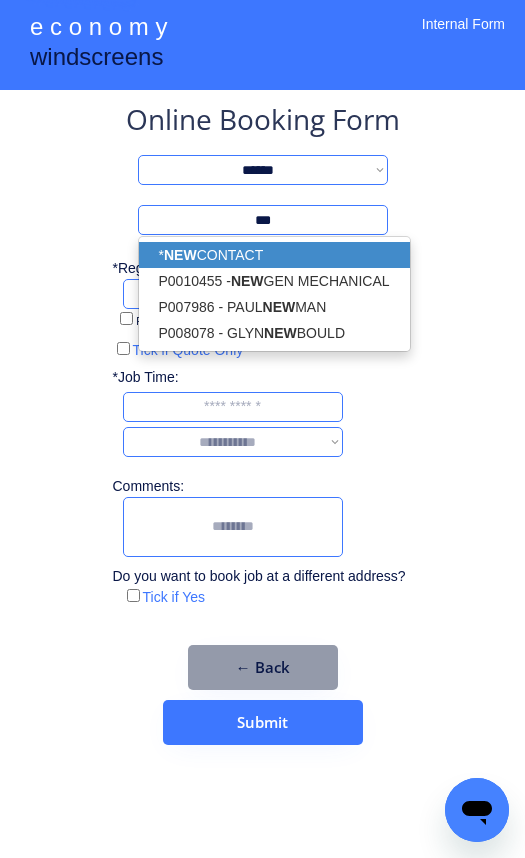 click on "* NEW  CONTACT" at bounding box center [274, 255] 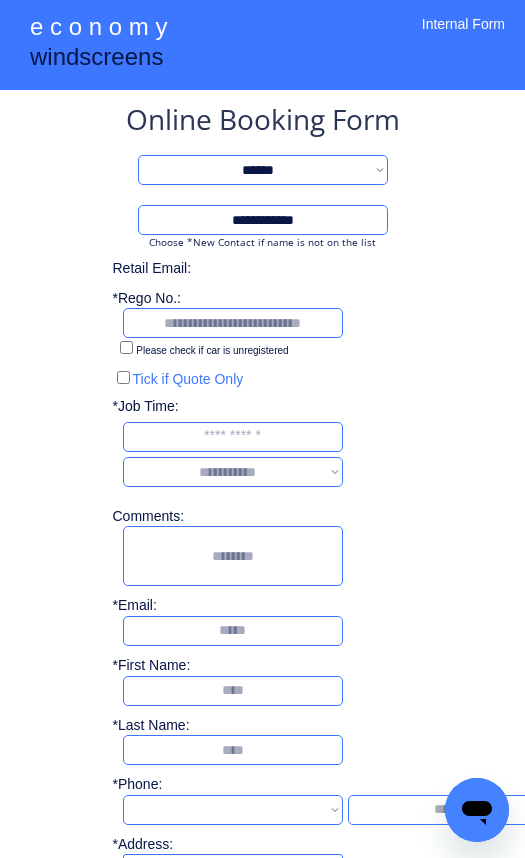 select on "**********" 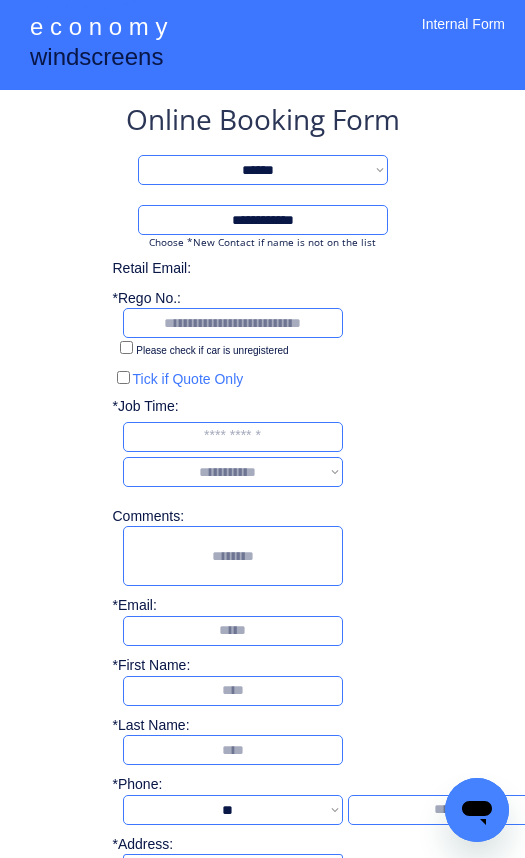 type on "**********" 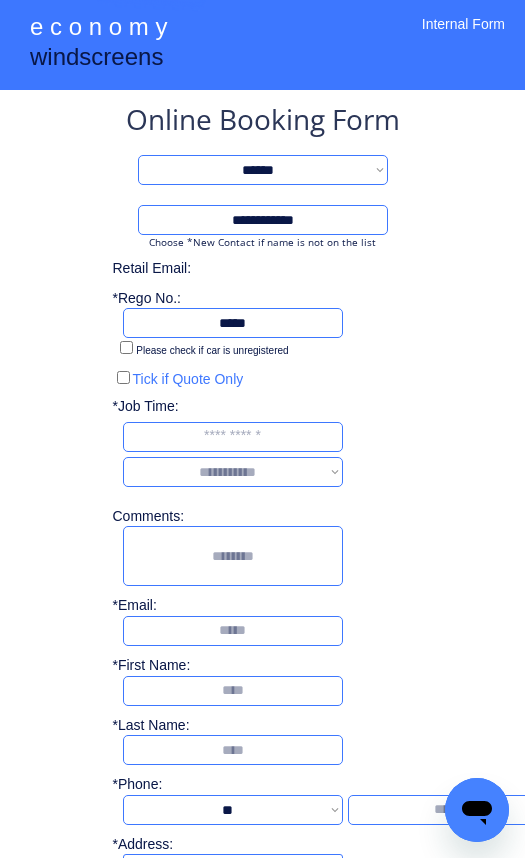 type on "*****" 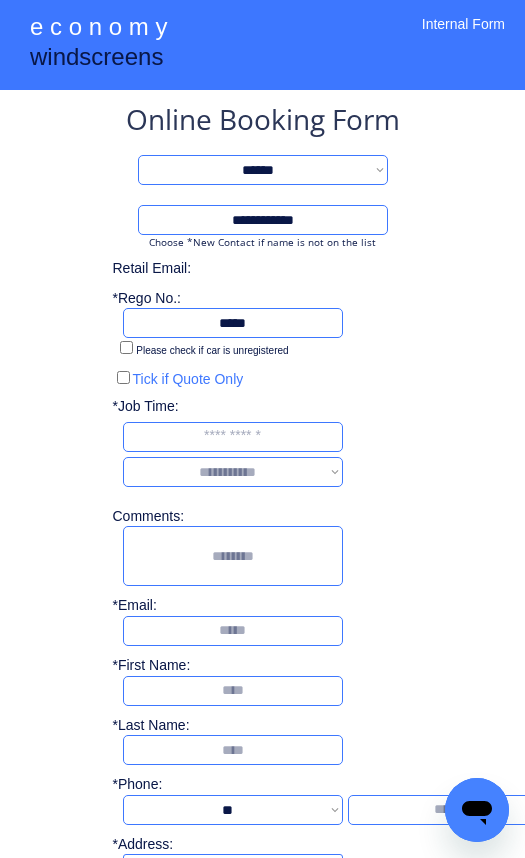 click at bounding box center (233, 437) 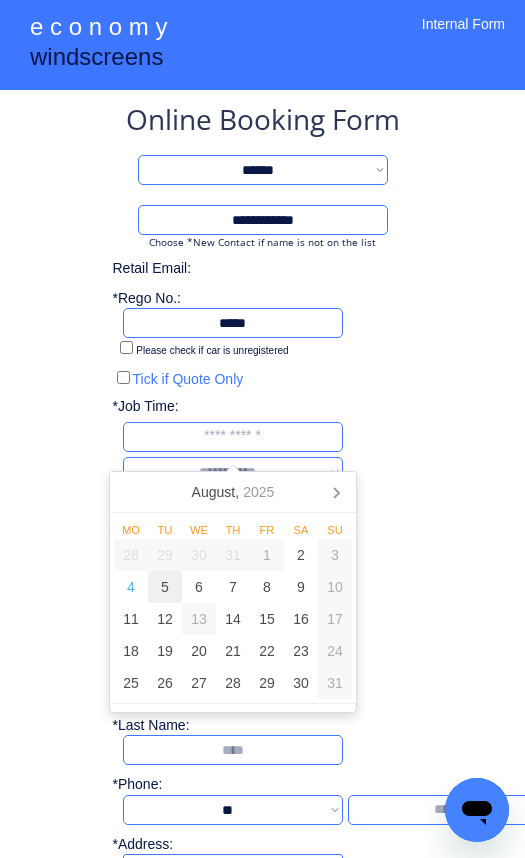 click on "5" at bounding box center (165, 587) 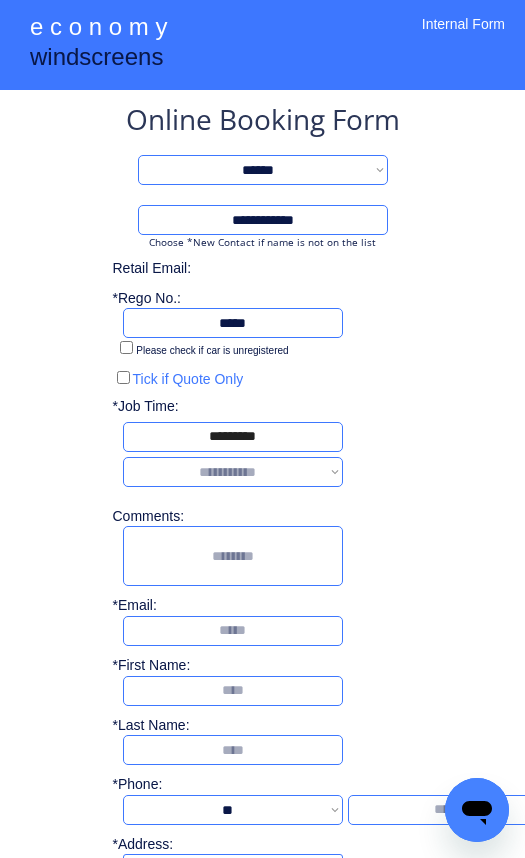 click on "**********" at bounding box center (233, 472) 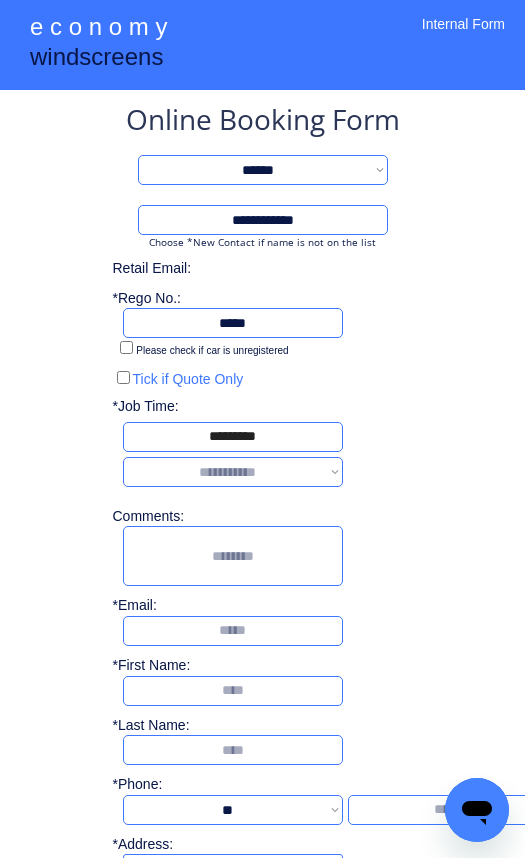 select on "*******" 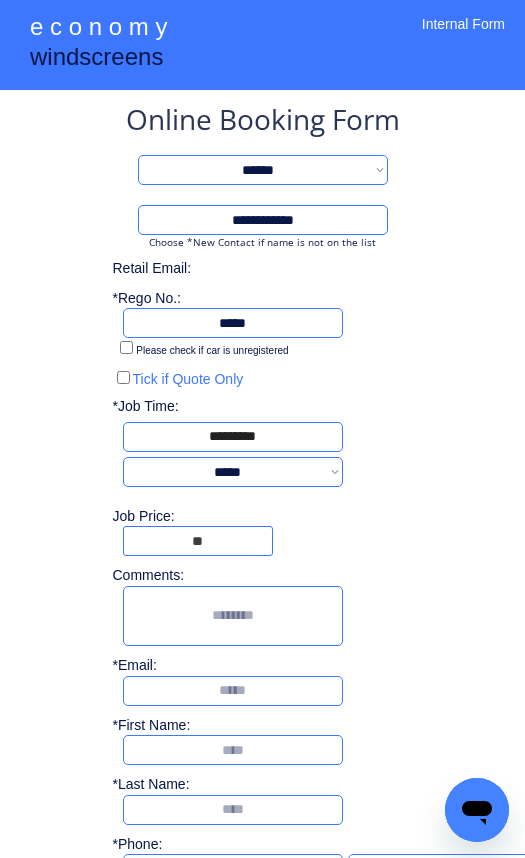click at bounding box center [198, 541] 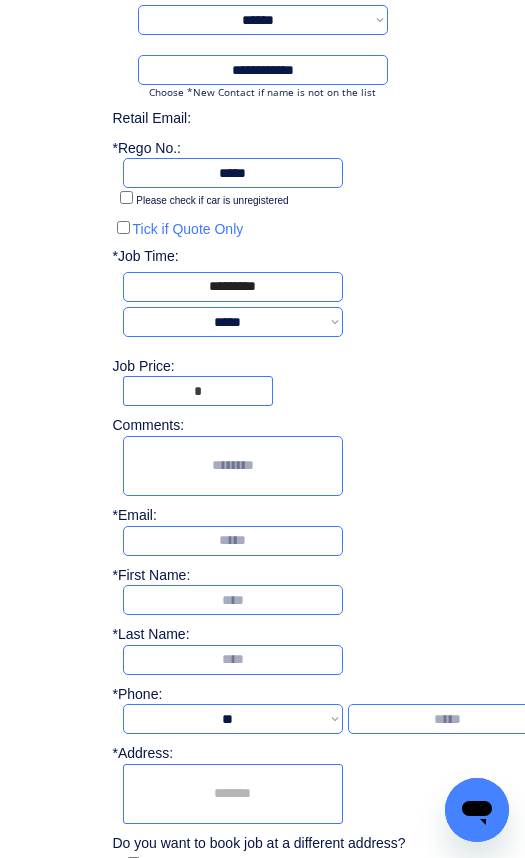 scroll, scrollTop: 155, scrollLeft: 0, axis: vertical 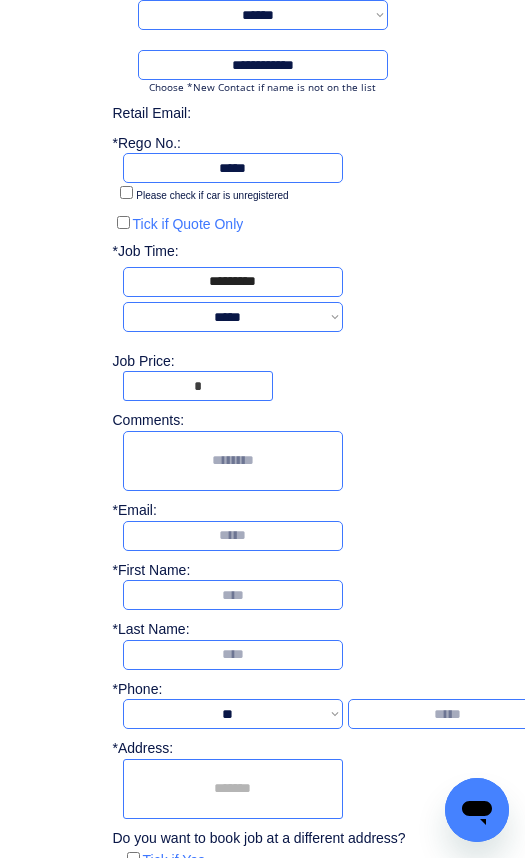 type on "*" 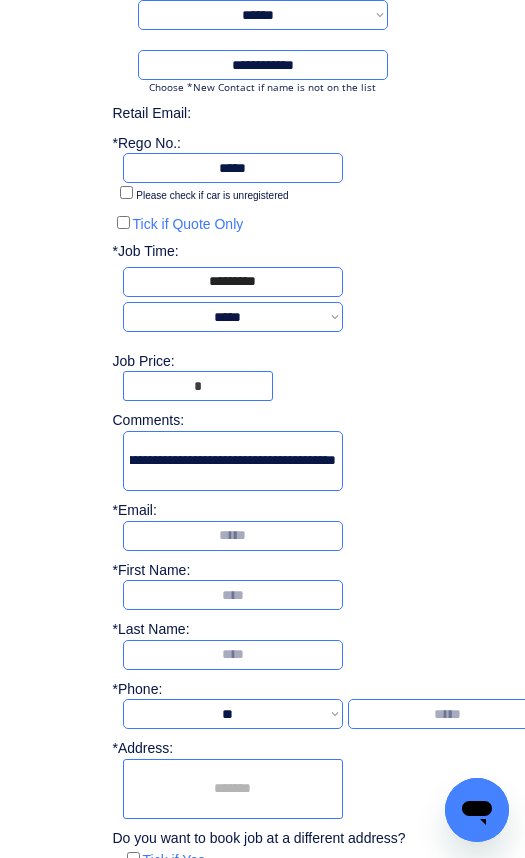 scroll, scrollTop: 0, scrollLeft: 176, axis: horizontal 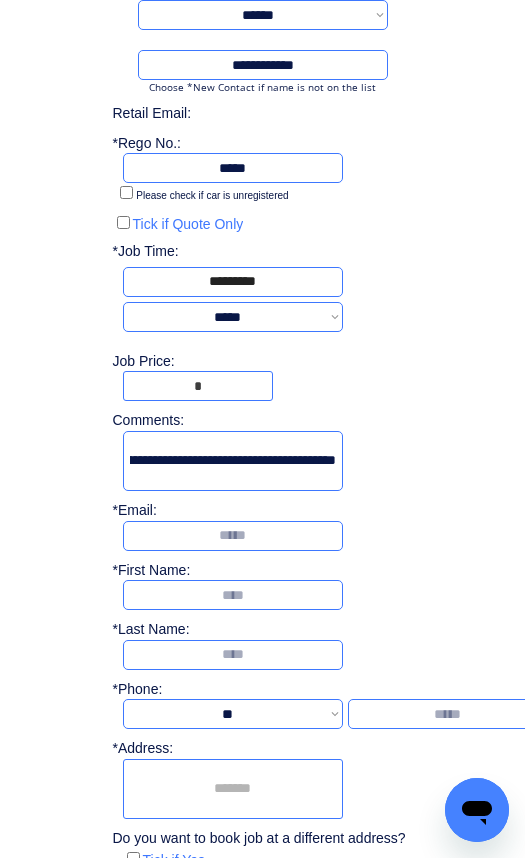type on "**********" 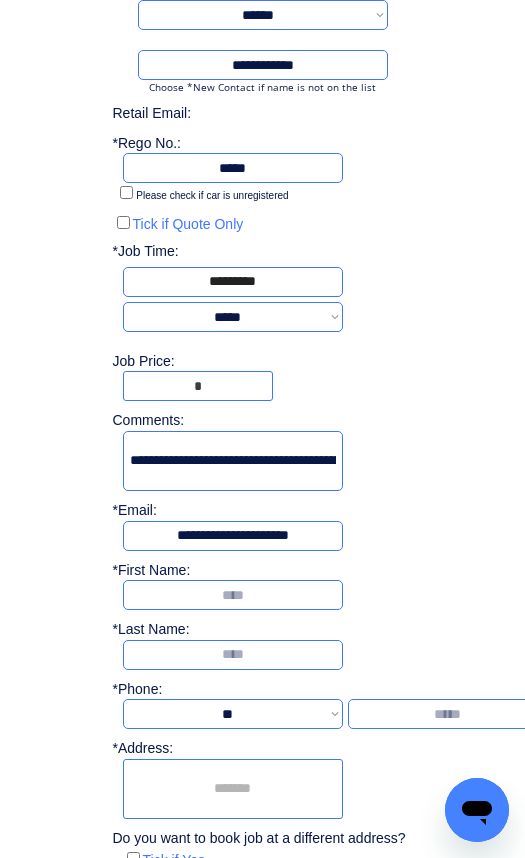 type on "**********" 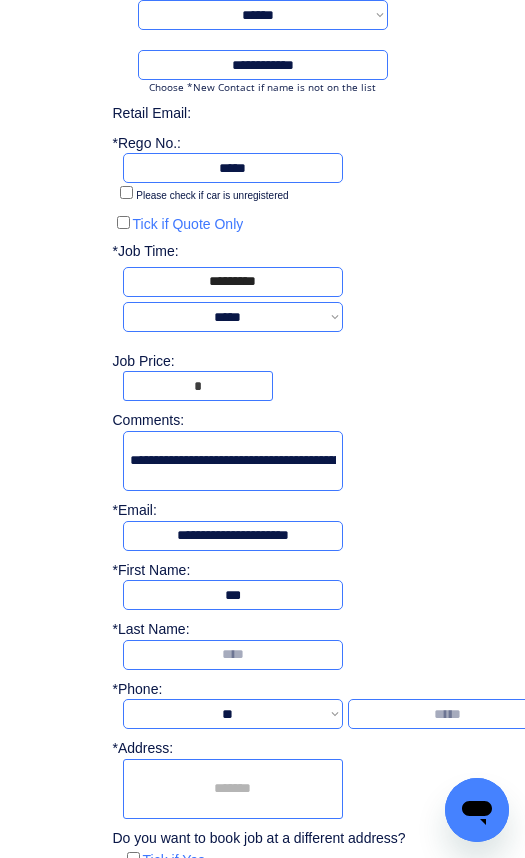 type on "***" 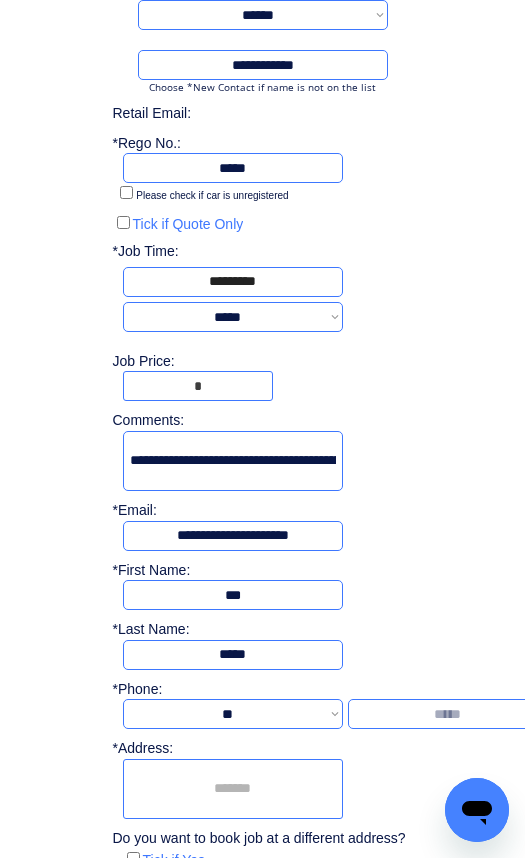 type on "*****" 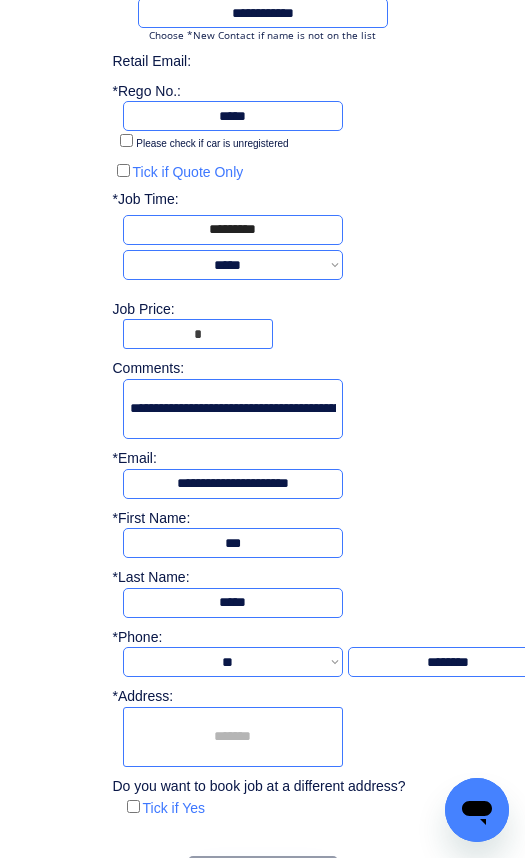 scroll, scrollTop: 310, scrollLeft: 0, axis: vertical 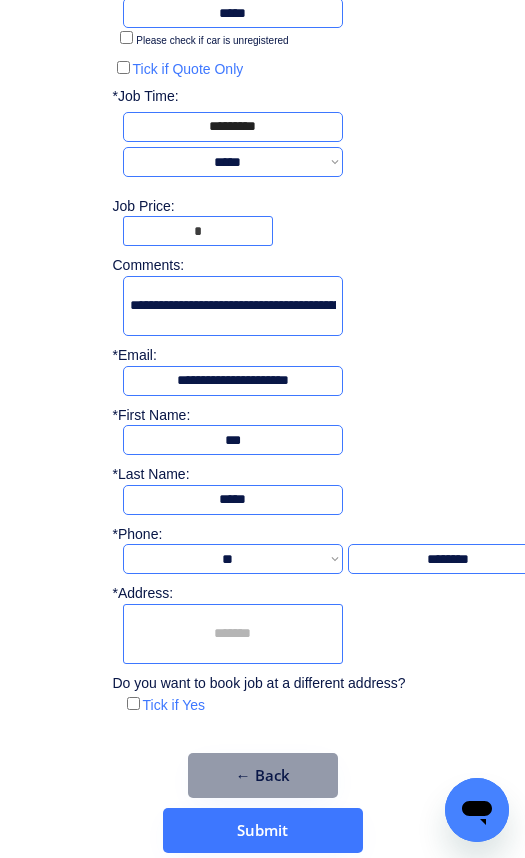 type on "********" 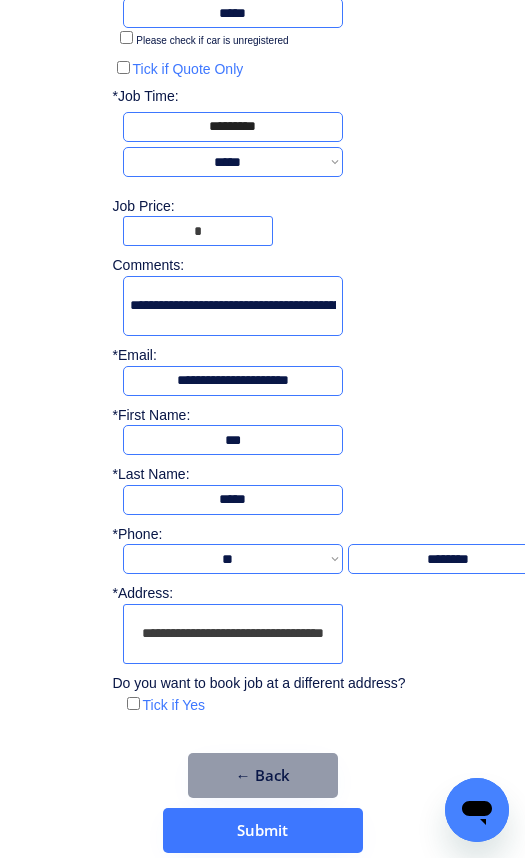 scroll, scrollTop: 0, scrollLeft: 24, axis: horizontal 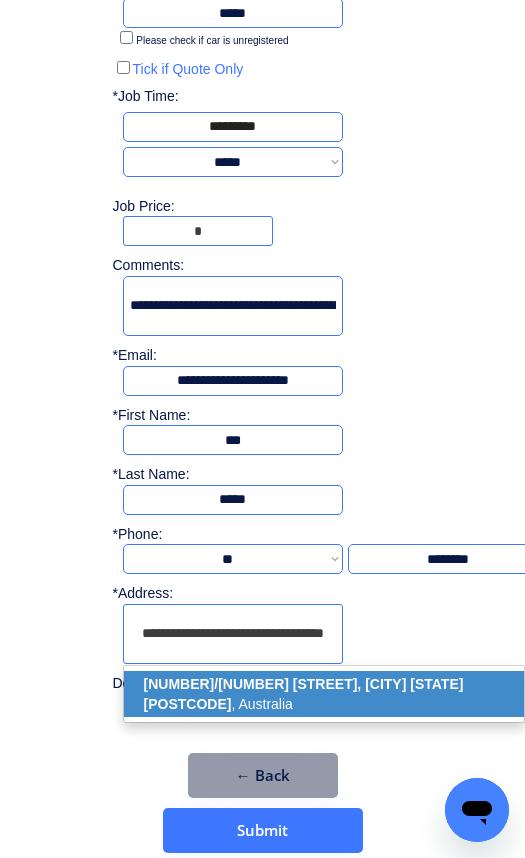 click on "2/189 Coronation Dr, Milton QLD 4064" 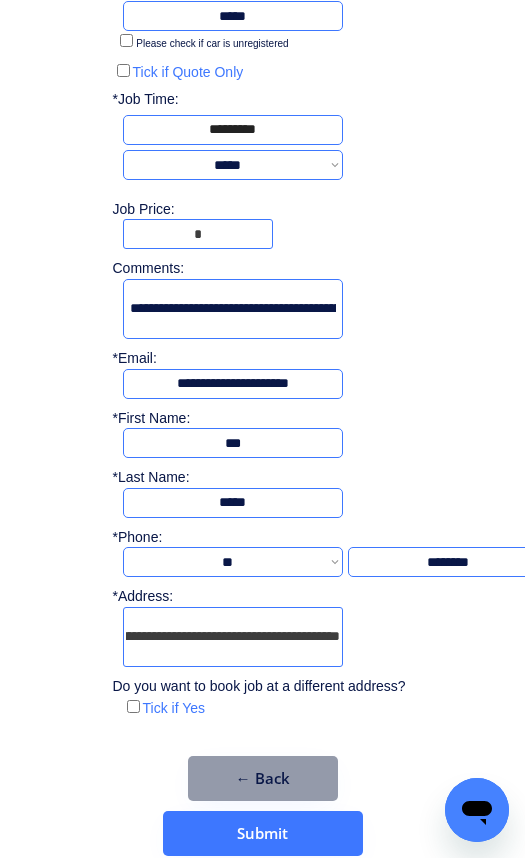 scroll, scrollTop: 310, scrollLeft: 0, axis: vertical 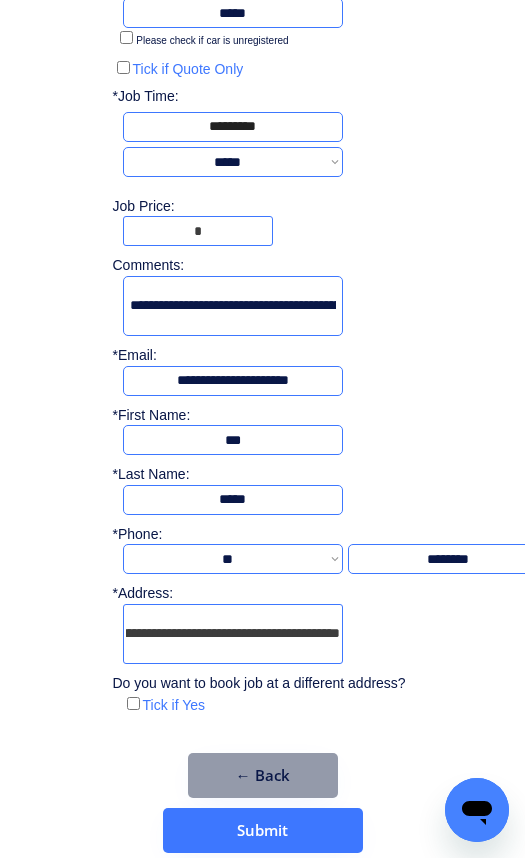 type on "**********" 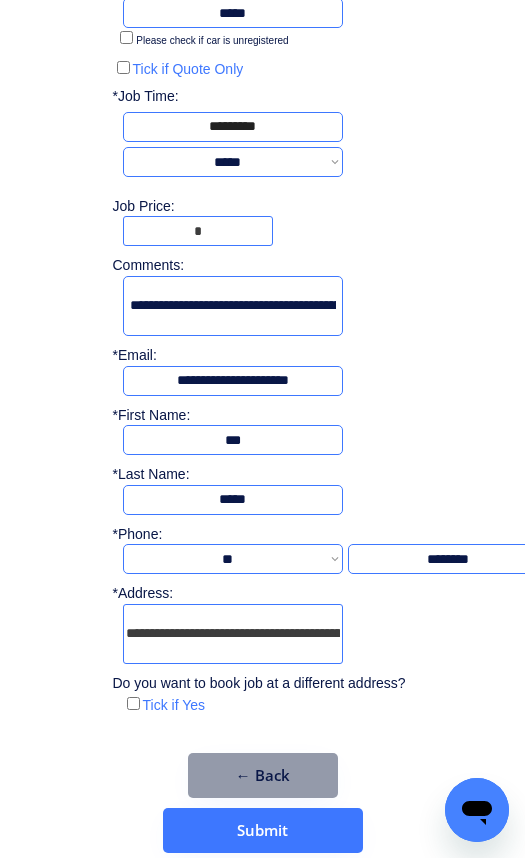 click at bounding box center (233, 306) 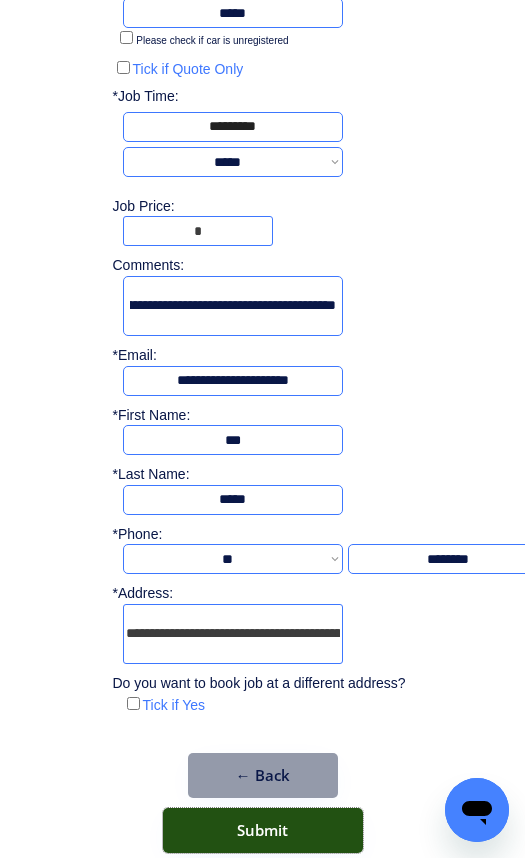 scroll, scrollTop: 0, scrollLeft: 0, axis: both 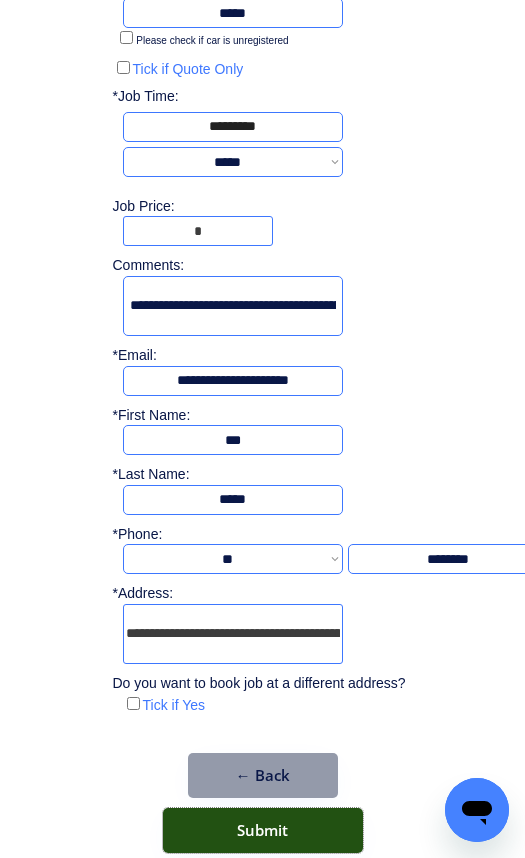 click on "Submit" at bounding box center (263, 830) 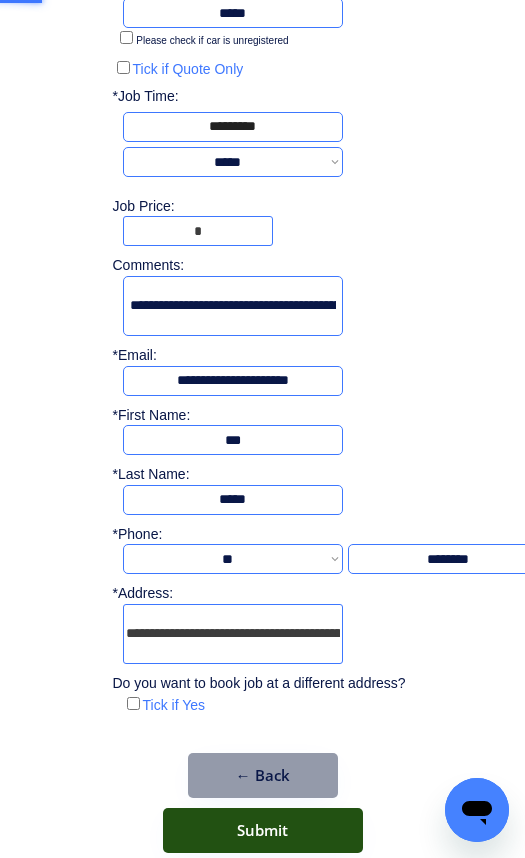 scroll, scrollTop: 0, scrollLeft: 0, axis: both 